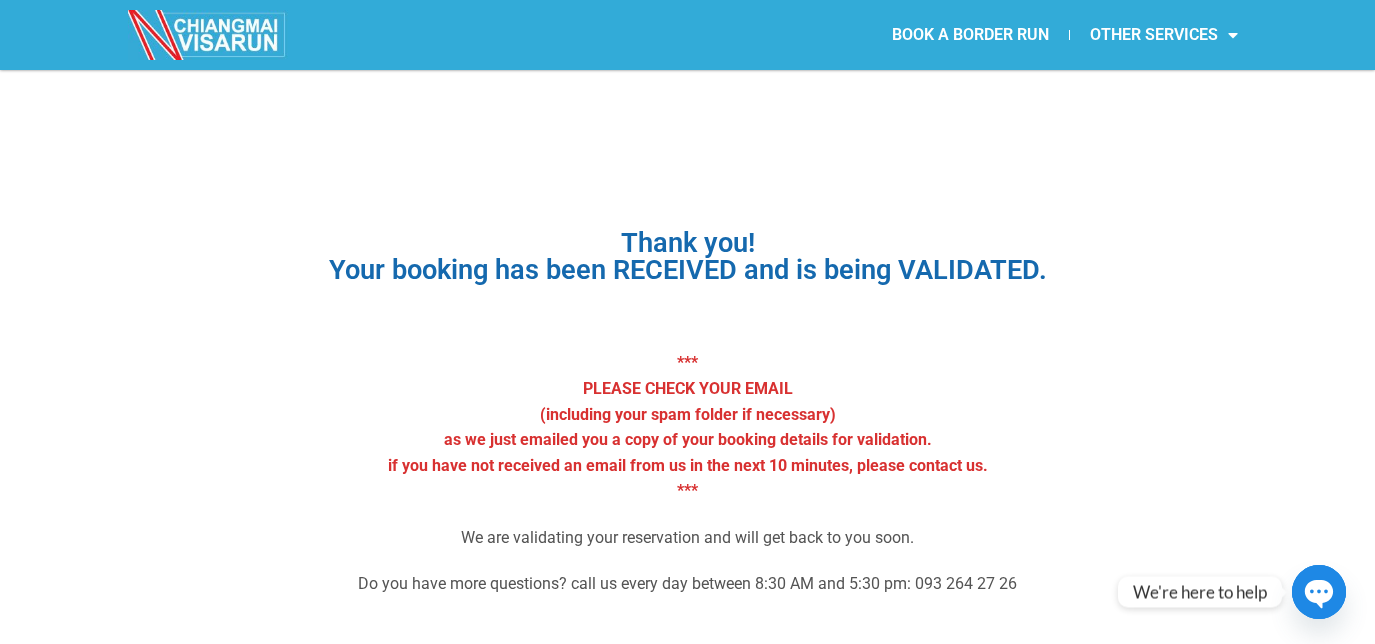 scroll, scrollTop: 5, scrollLeft: 0, axis: vertical 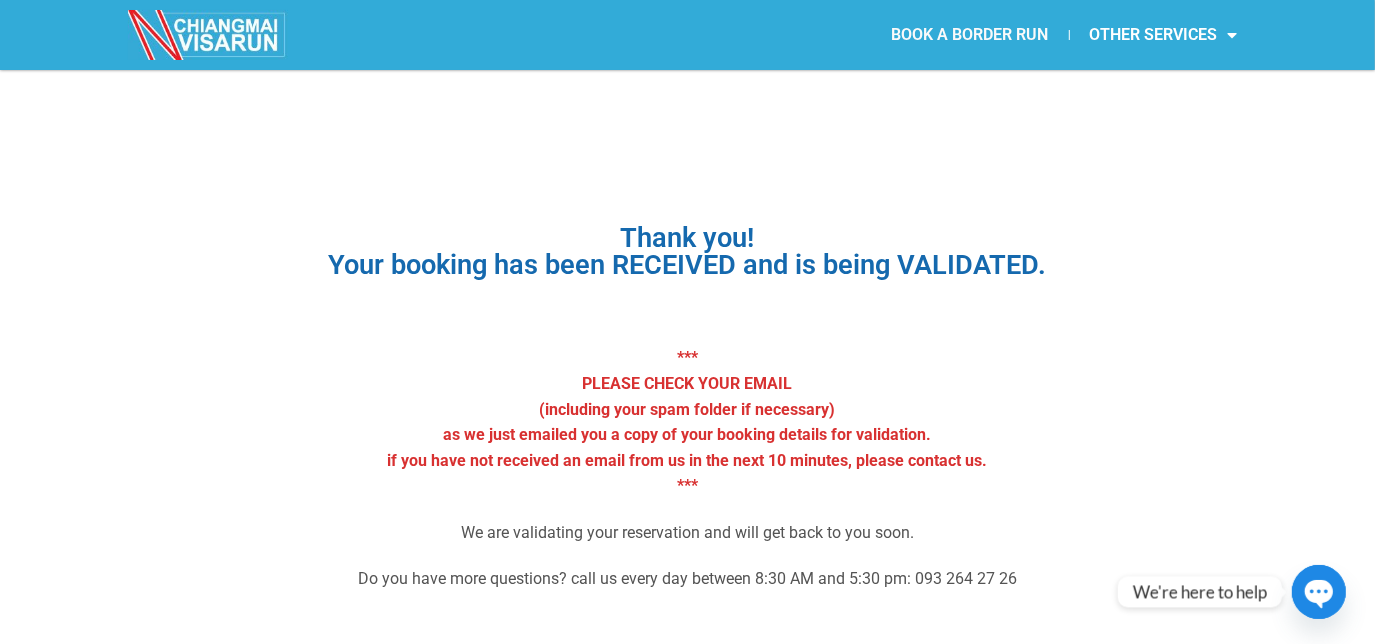 click on "BOOK A BORDER RUN" 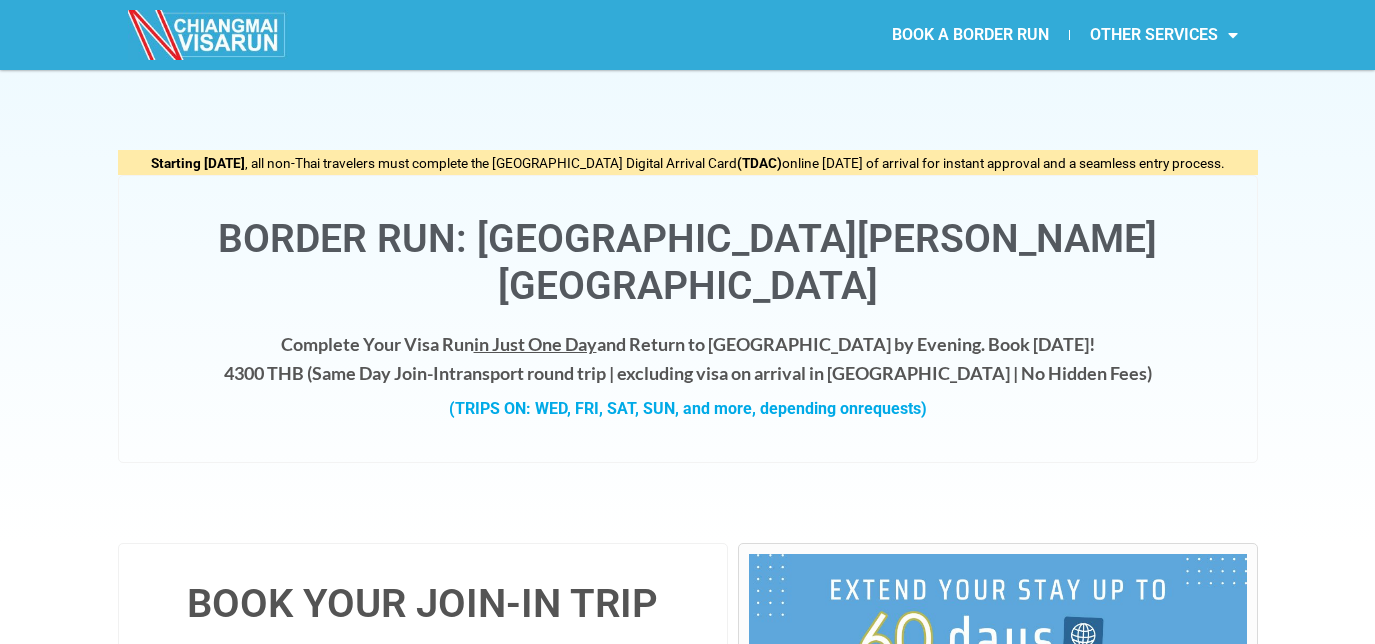 scroll, scrollTop: 0, scrollLeft: 0, axis: both 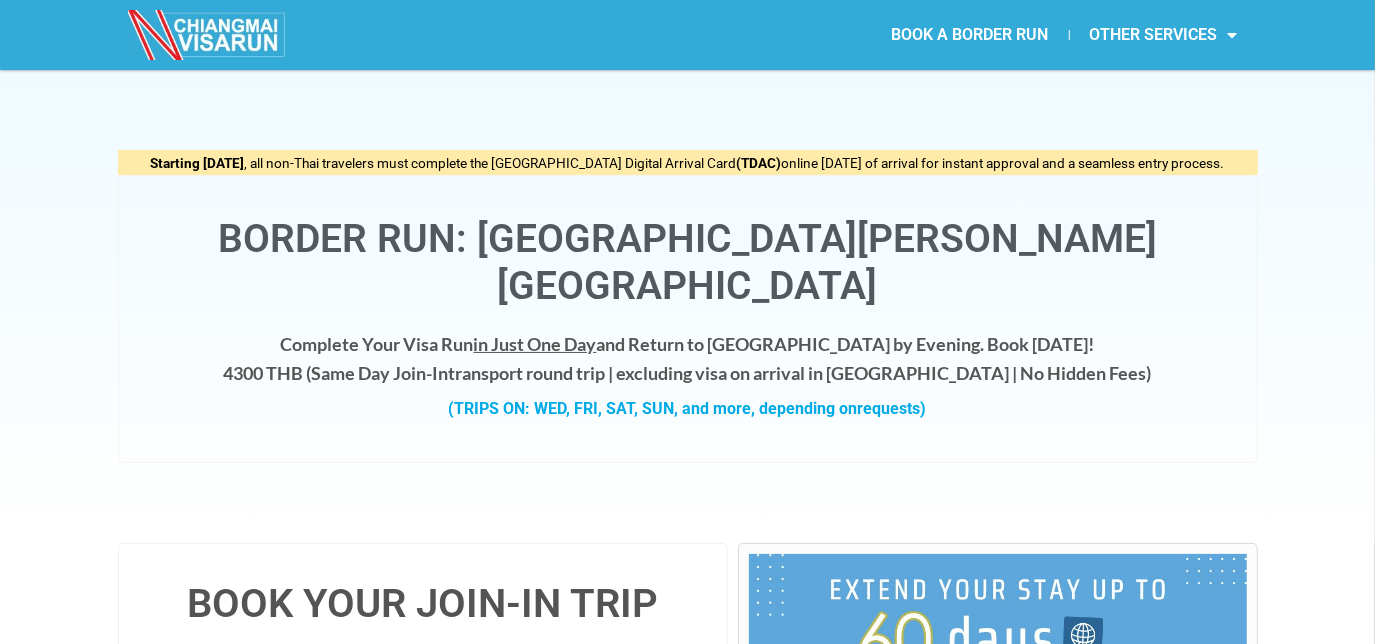 click on "BOOK A BORDER RUN" 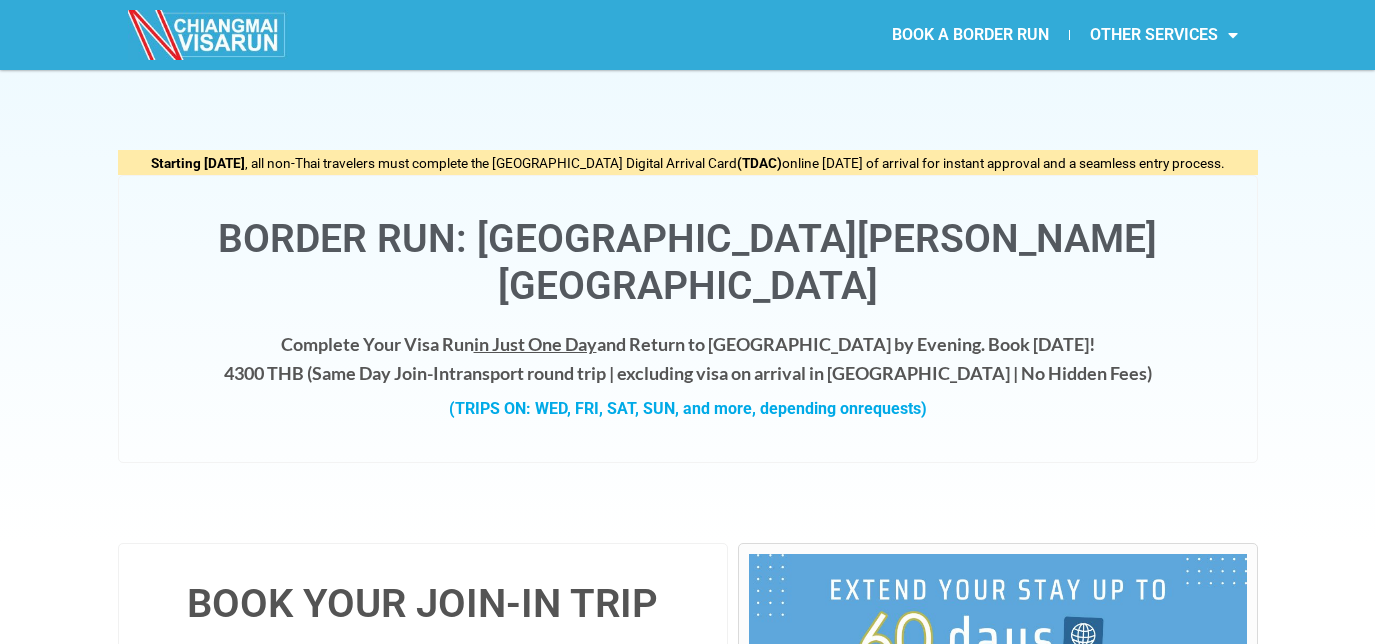 scroll, scrollTop: 0, scrollLeft: 0, axis: both 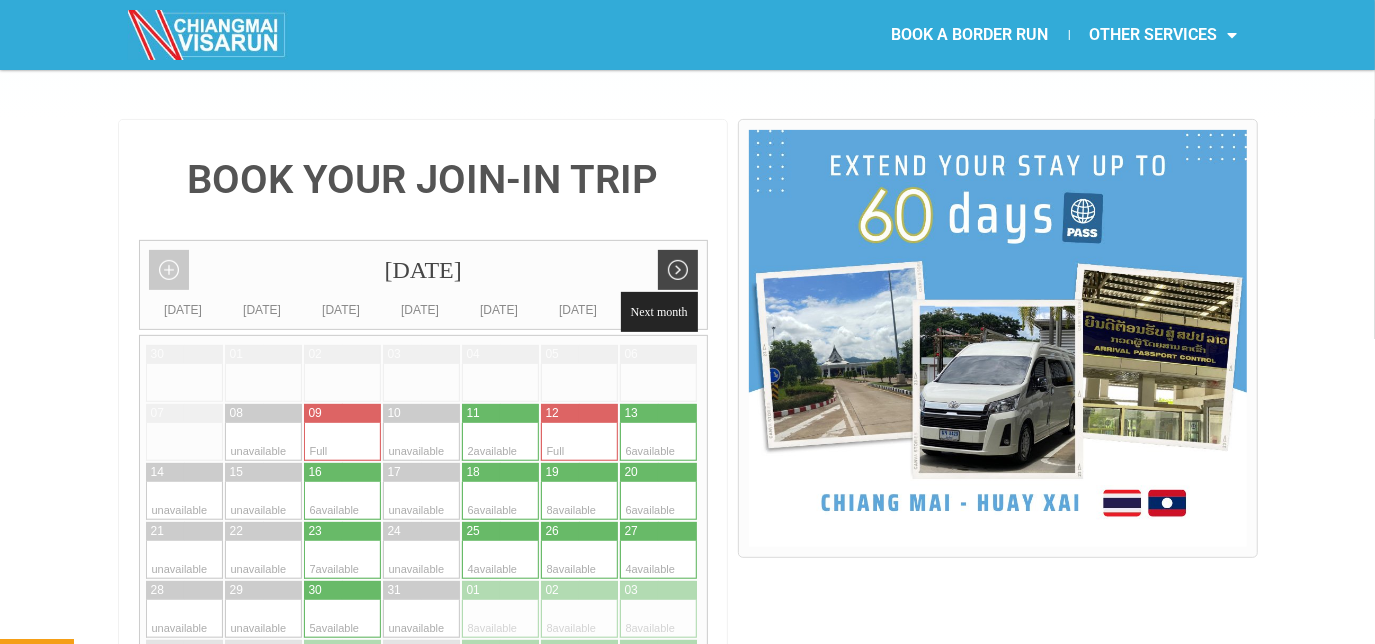 click on "Next month" at bounding box center [678, 270] 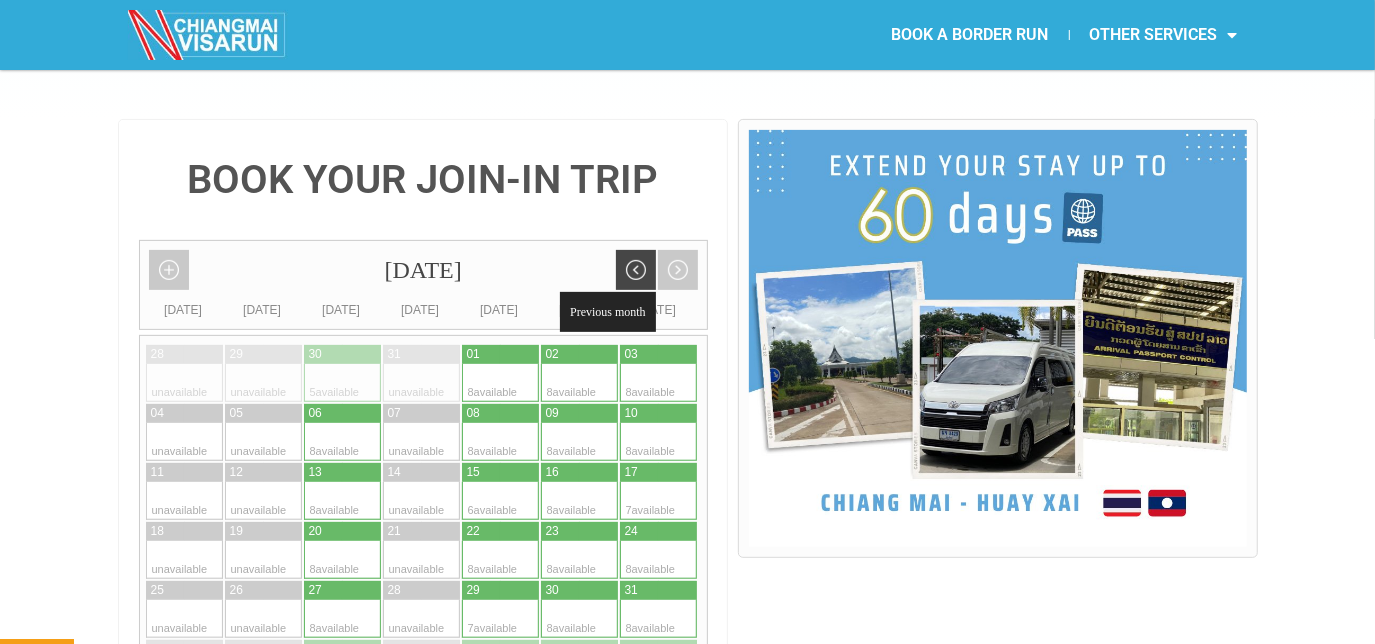 click on "Previous month" at bounding box center (636, 270) 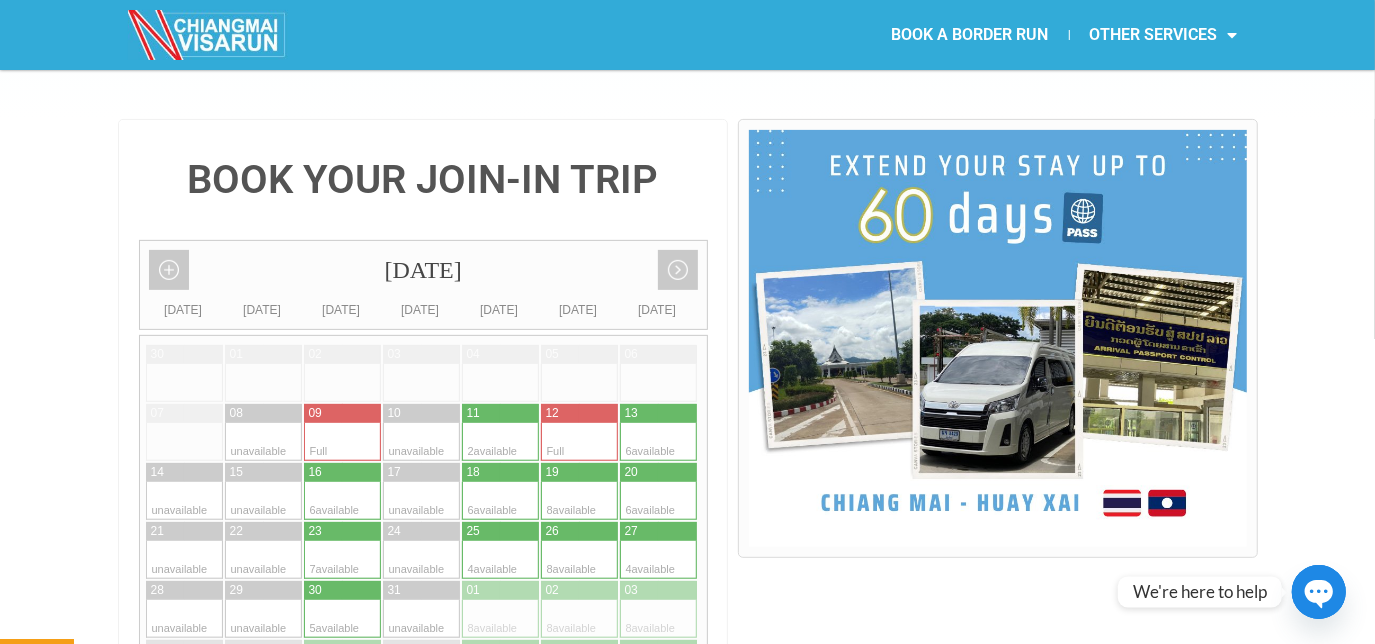 click at bounding box center [323, 501] 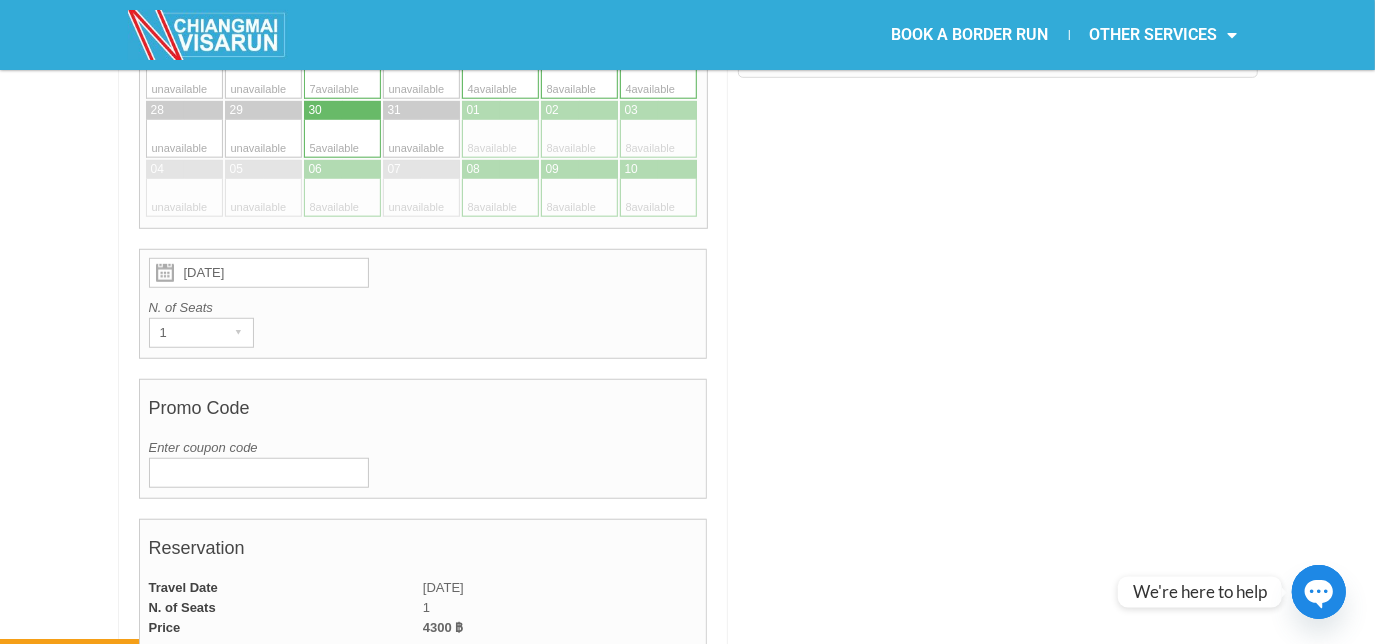 scroll, scrollTop: 962, scrollLeft: 0, axis: vertical 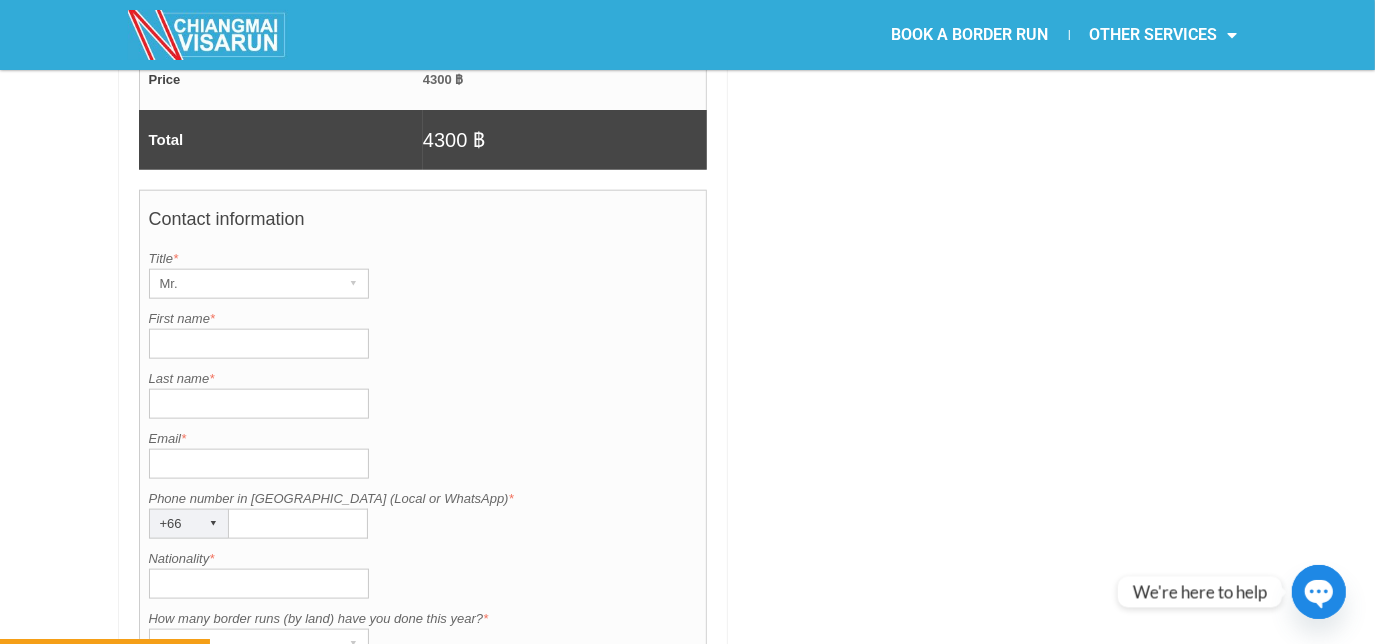 click on "First name  *" at bounding box center (259, 344) 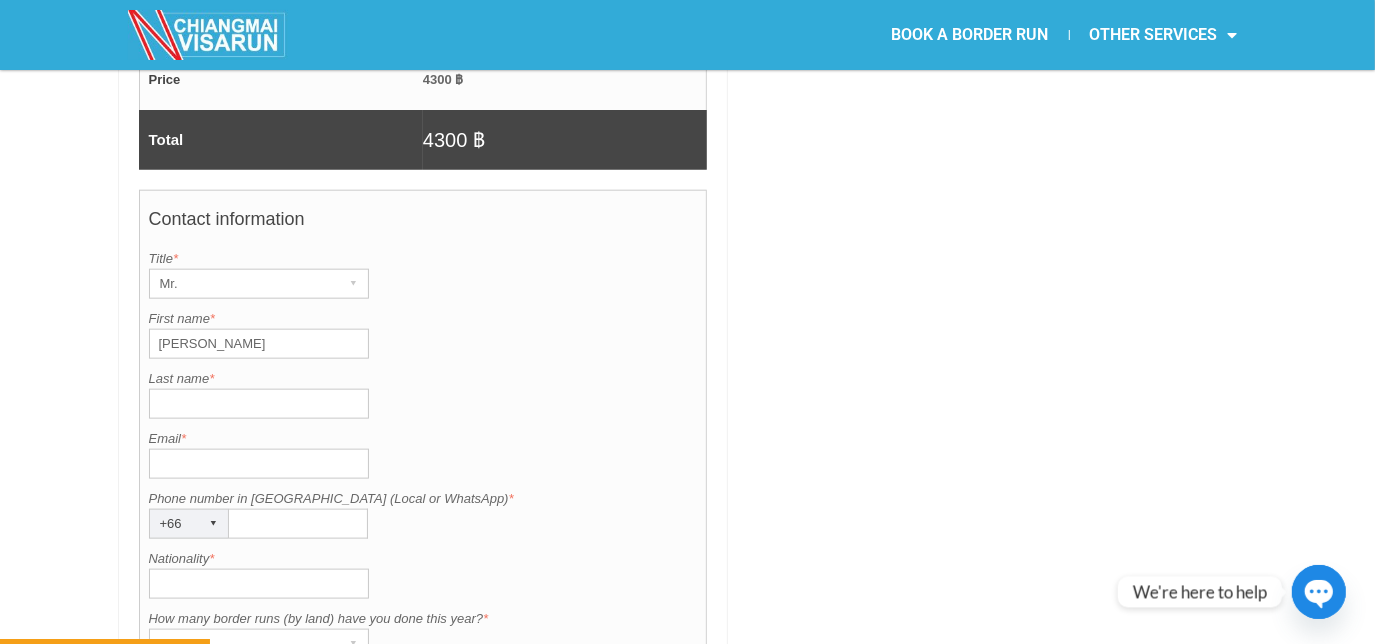type on "Ryan" 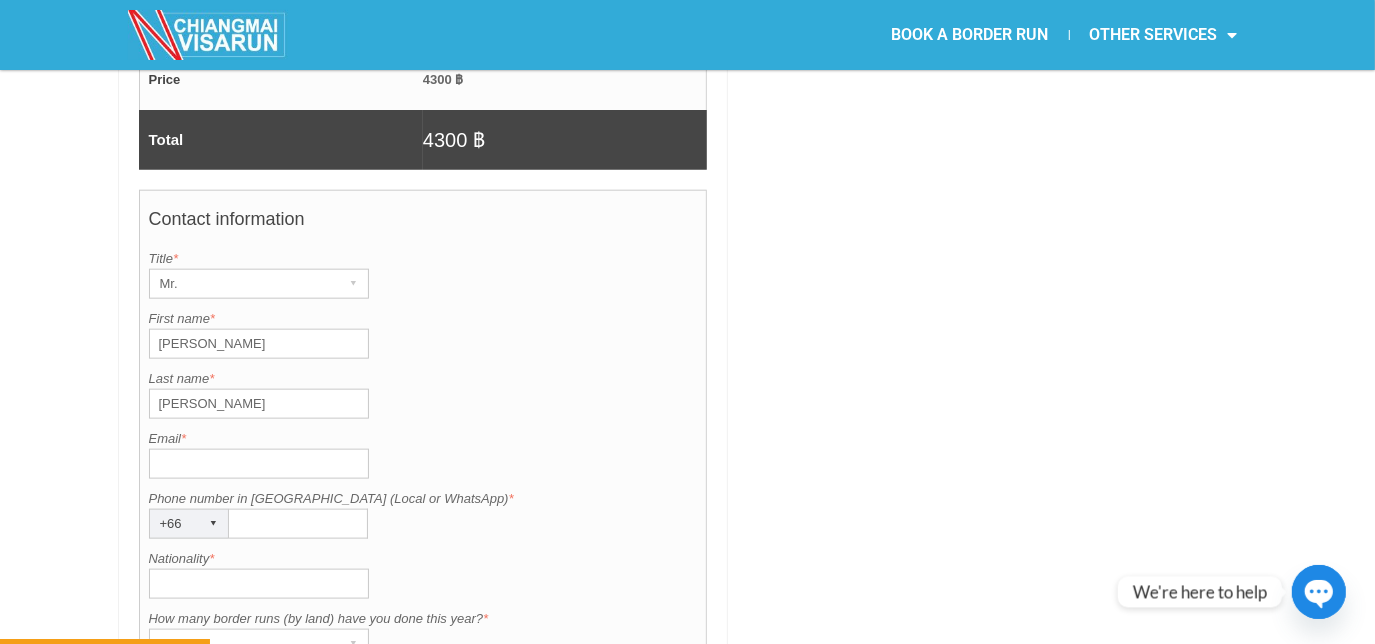 type on "Zeeb" 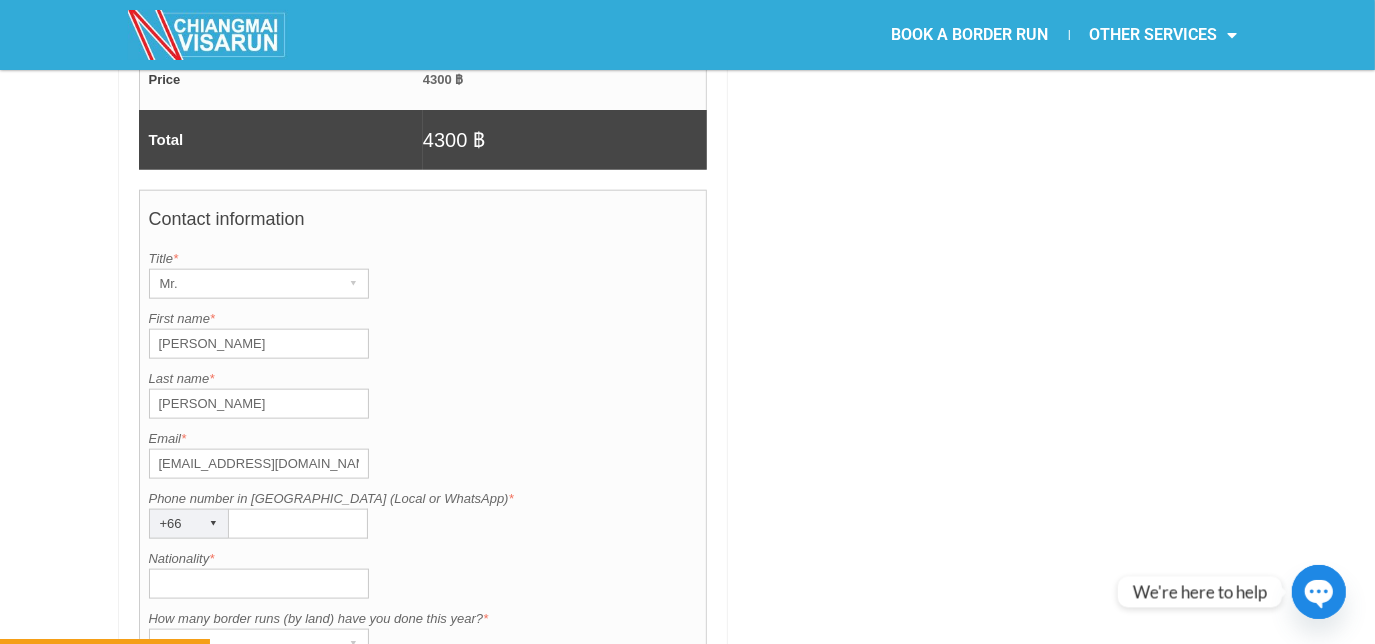 type on "arezeeb@yahoo.com" 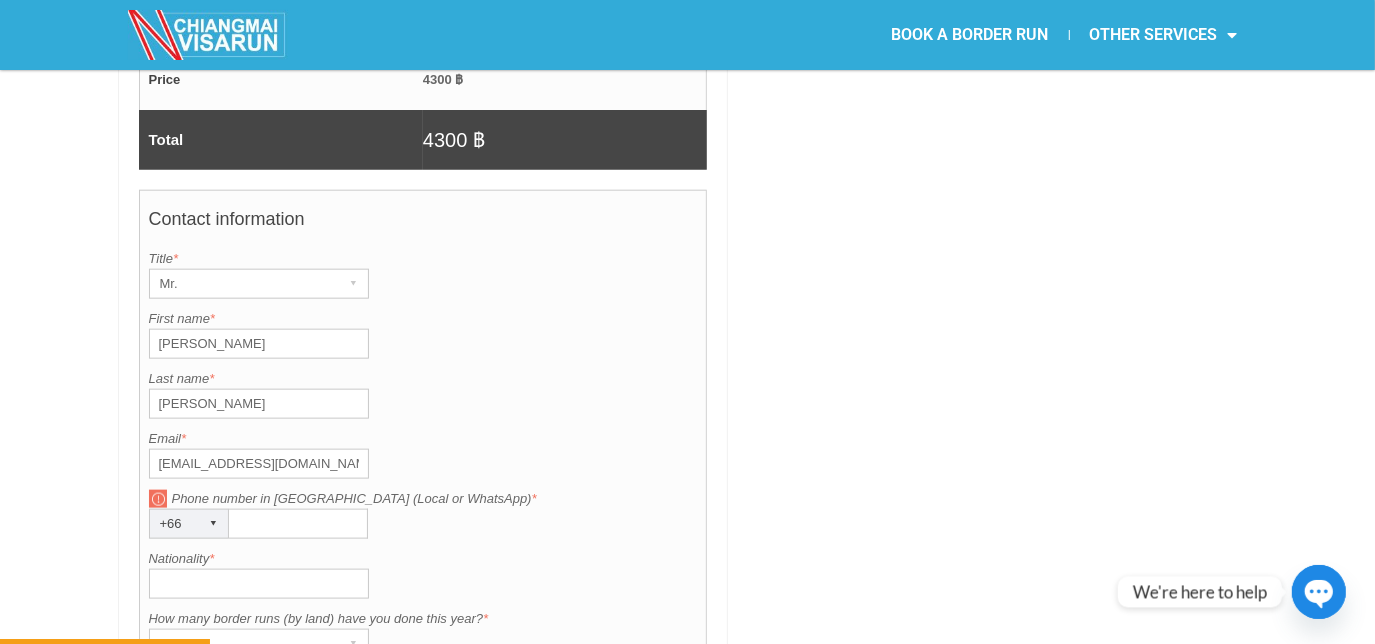 click on "Phone number in Thailand (Local or WhatsApp)  *" at bounding box center (298, 524) 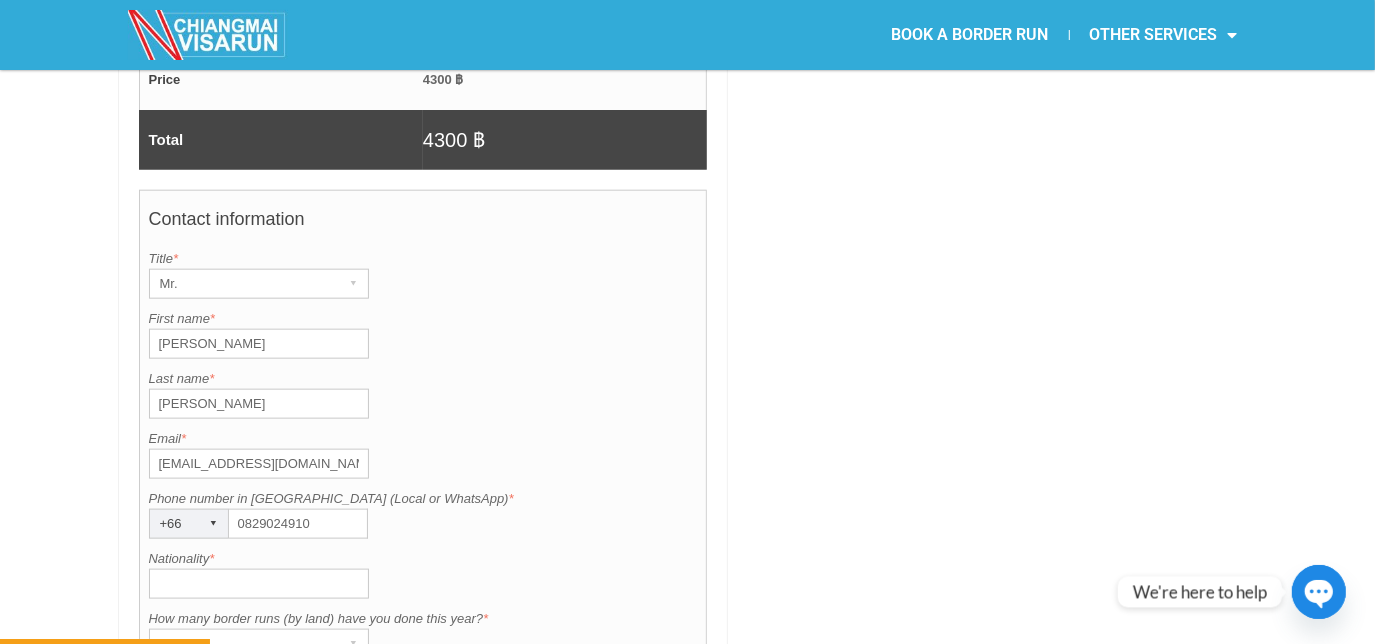 type on "0829024910" 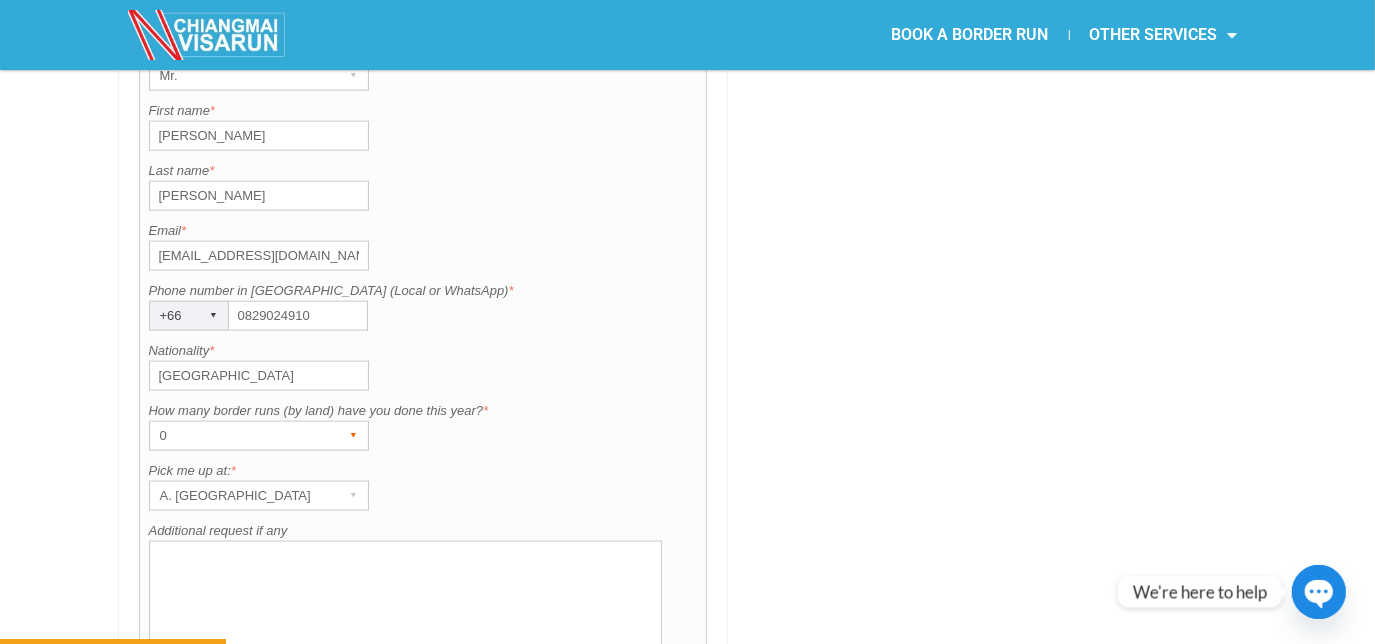 scroll, scrollTop: 1674, scrollLeft: 0, axis: vertical 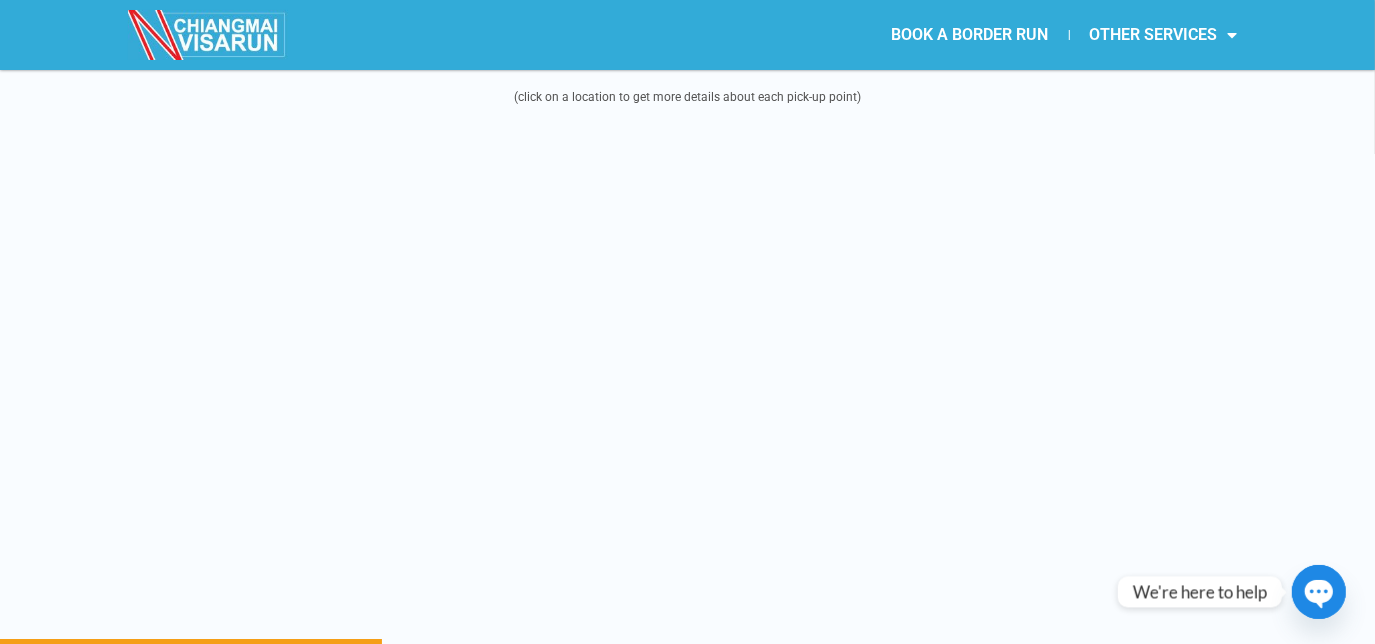 type on "USA" 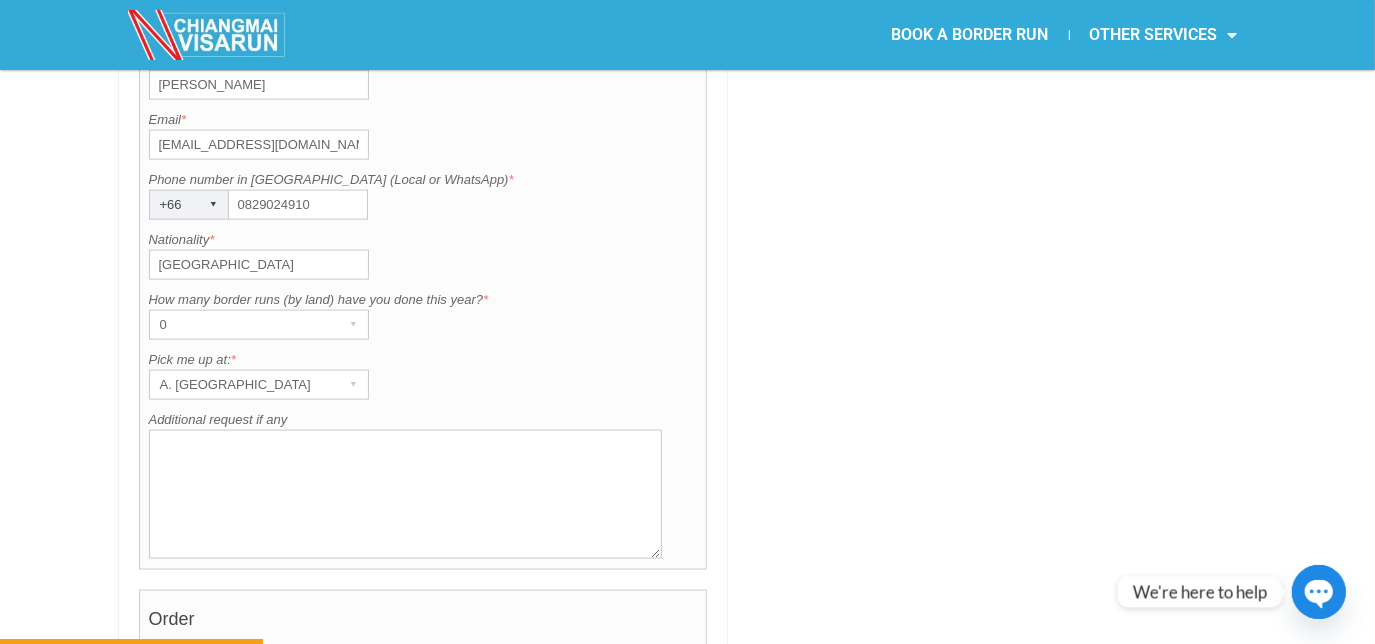 scroll, scrollTop: 1710, scrollLeft: 0, axis: vertical 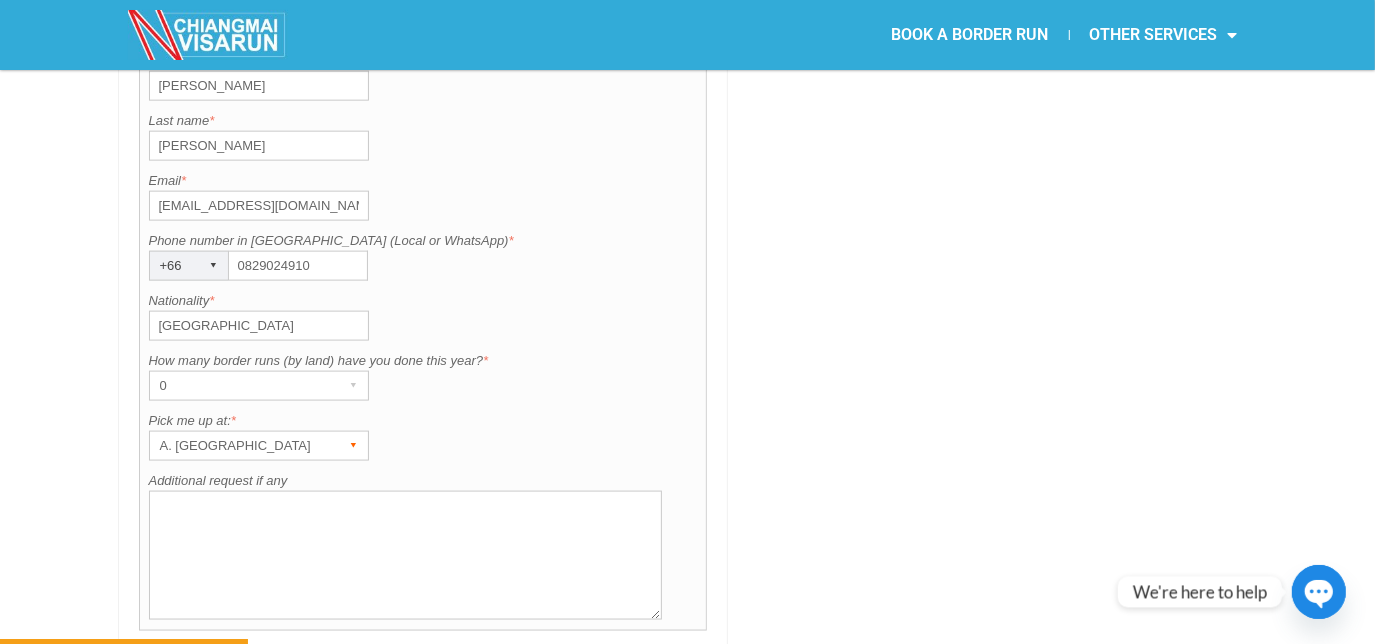 click on "▾" at bounding box center [354, 446] 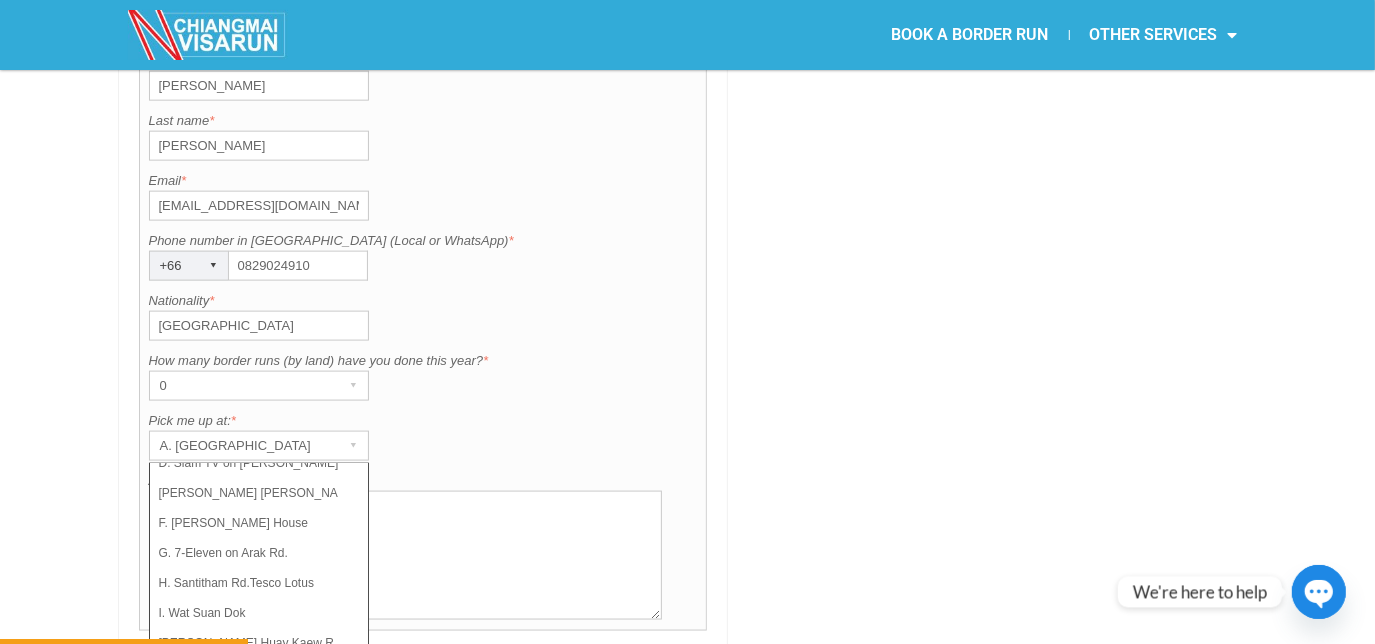 scroll, scrollTop: 117, scrollLeft: 0, axis: vertical 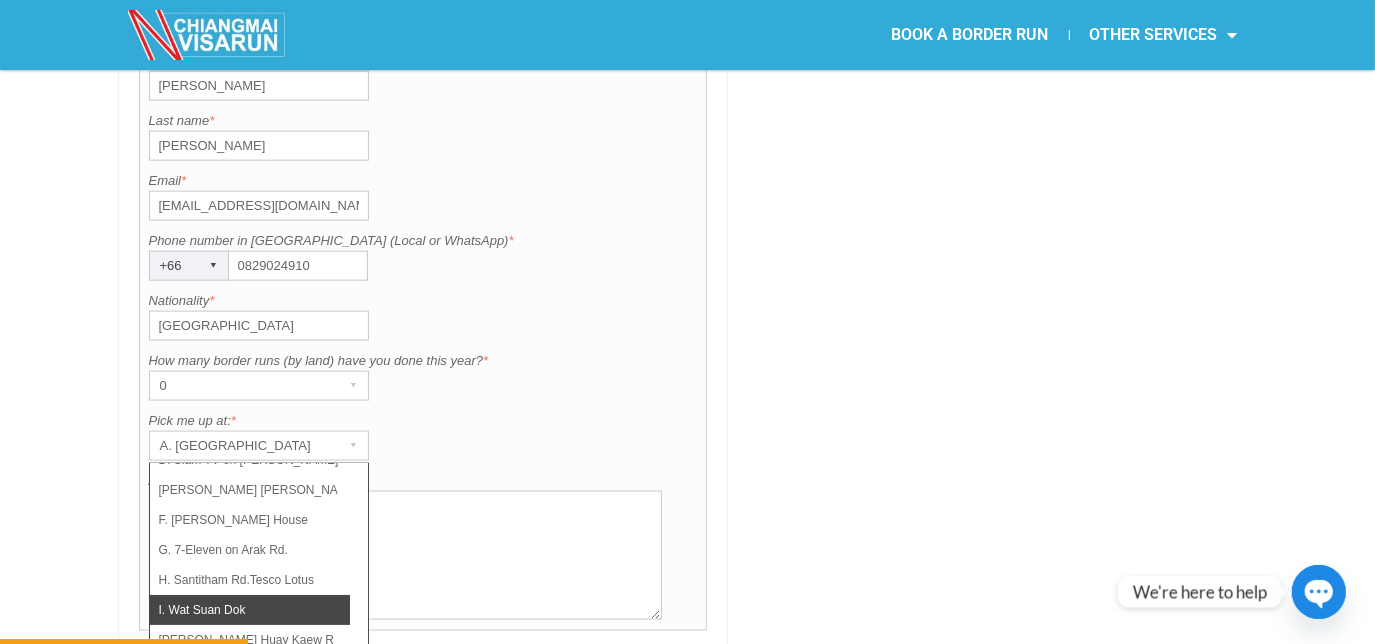 click on "I. Wat Suan Dok" at bounding box center (250, 610) 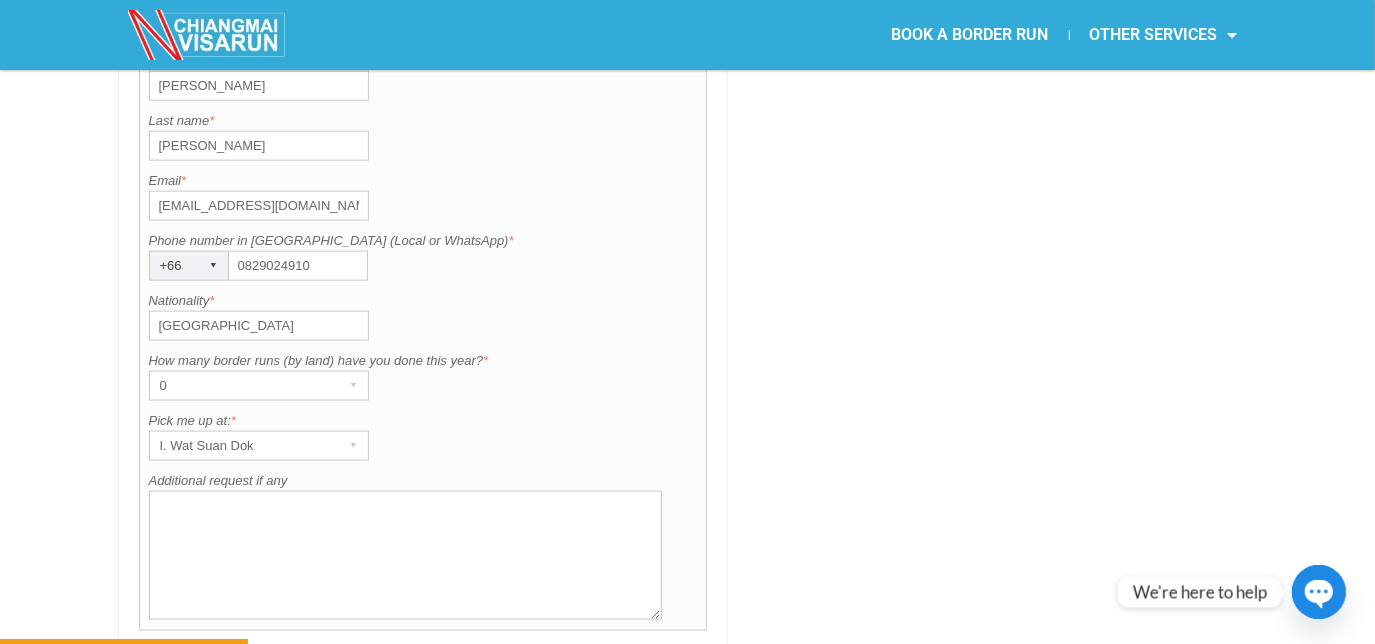 click at bounding box center (997, -146) 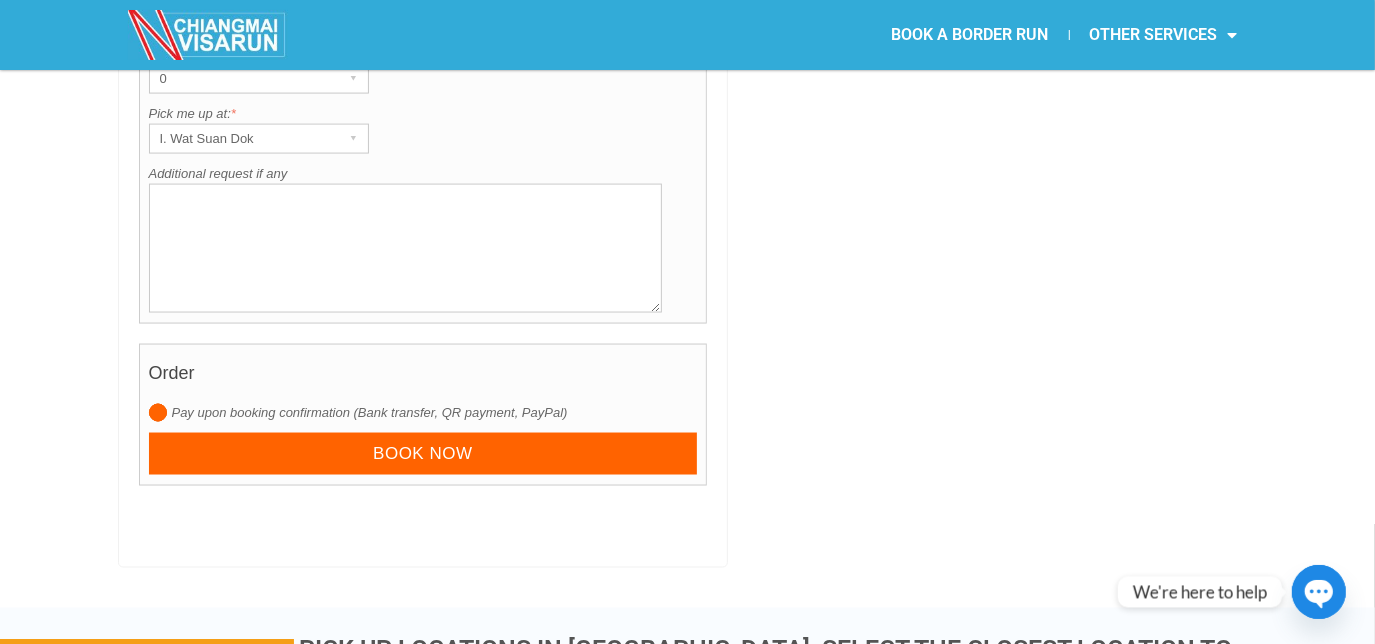 scroll, scrollTop: 2029, scrollLeft: 0, axis: vertical 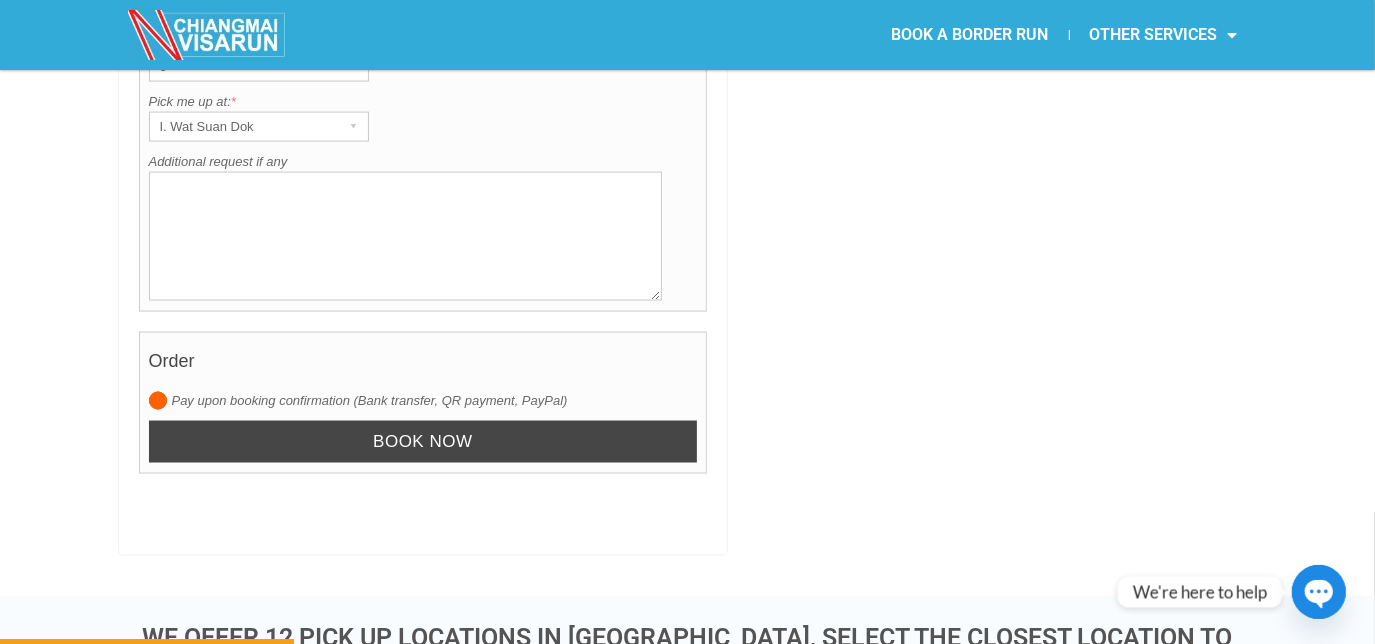 click on "Book now" at bounding box center [423, 442] 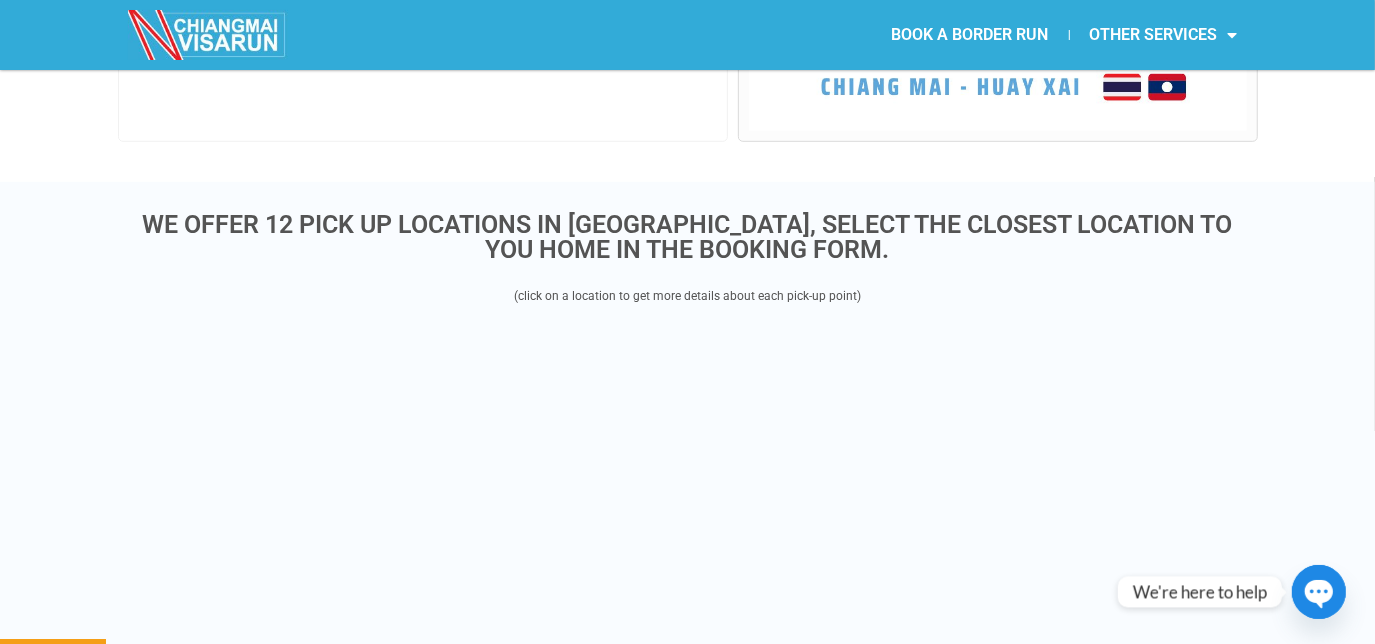 scroll, scrollTop: 516, scrollLeft: 0, axis: vertical 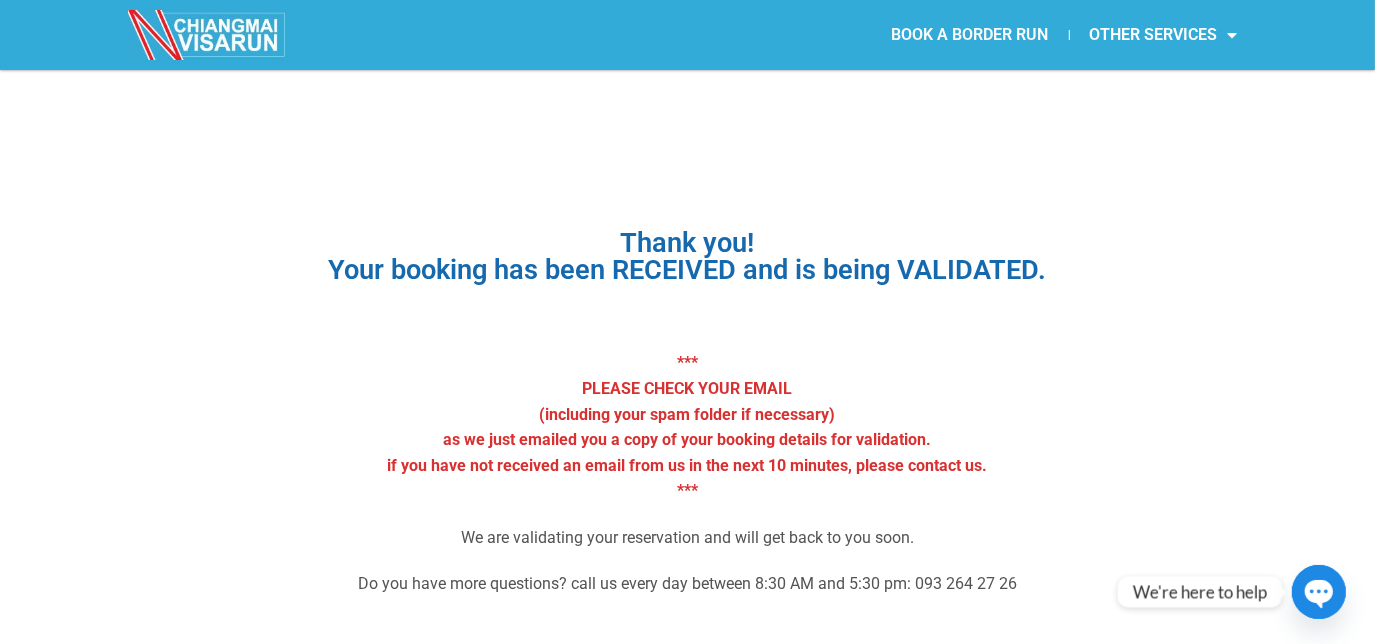 click on "BOOK A BORDER RUN" 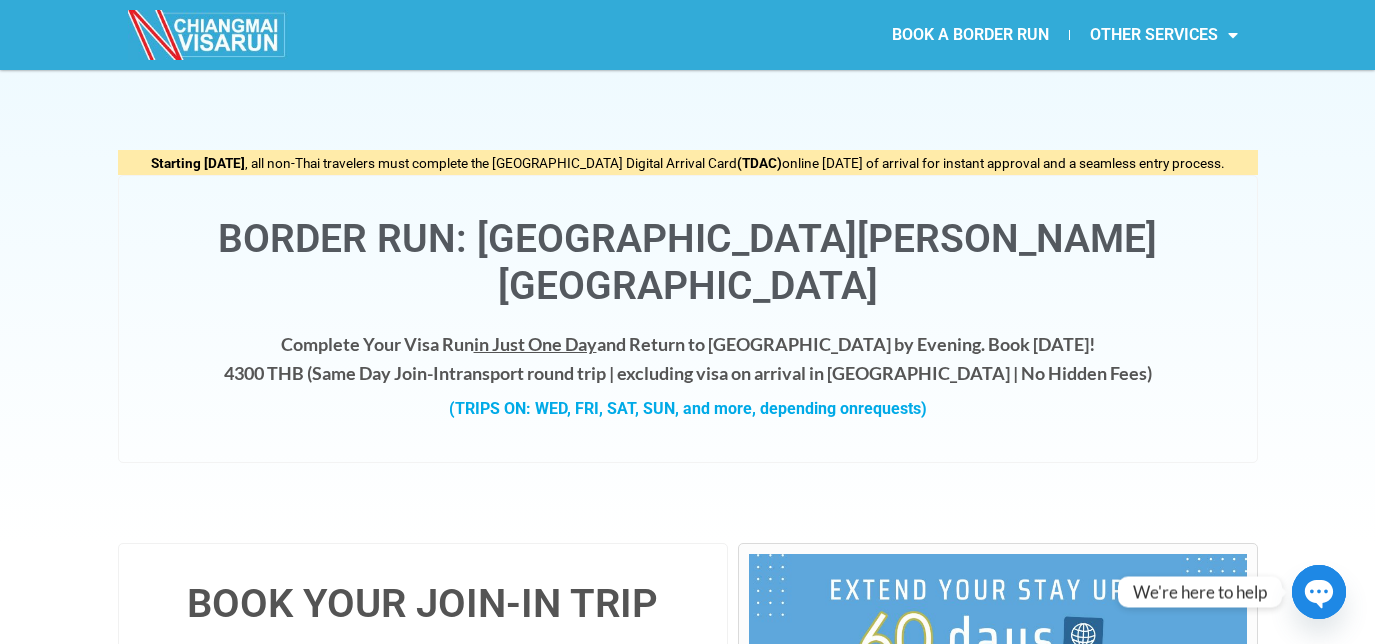 scroll, scrollTop: 0, scrollLeft: 0, axis: both 